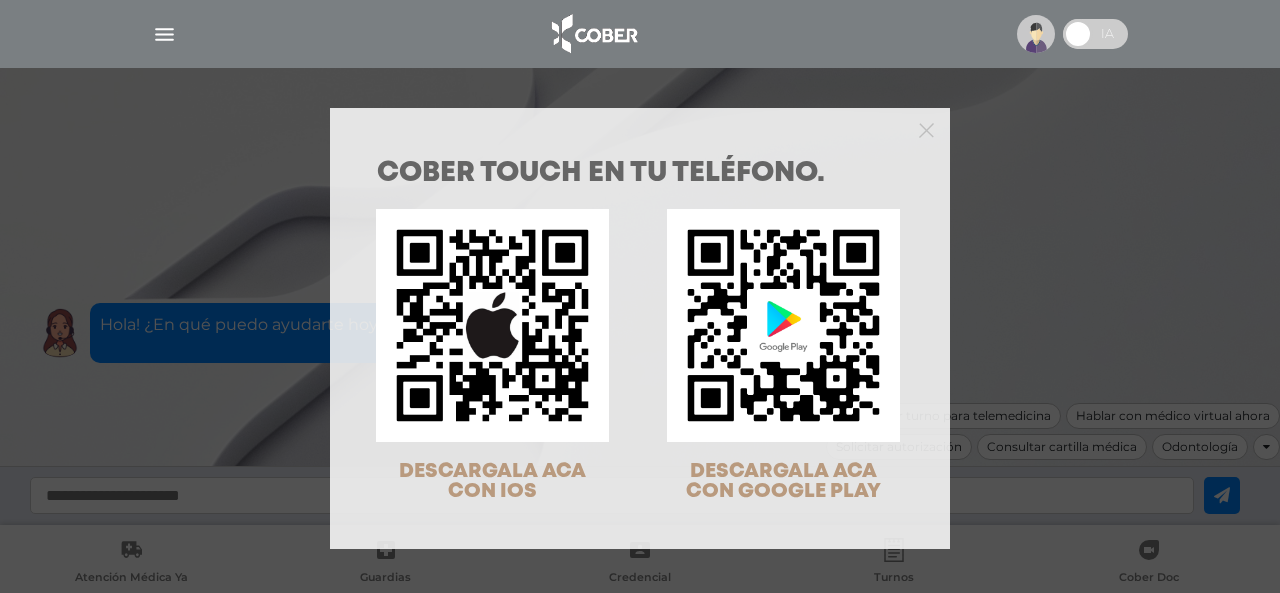 scroll, scrollTop: 0, scrollLeft: 0, axis: both 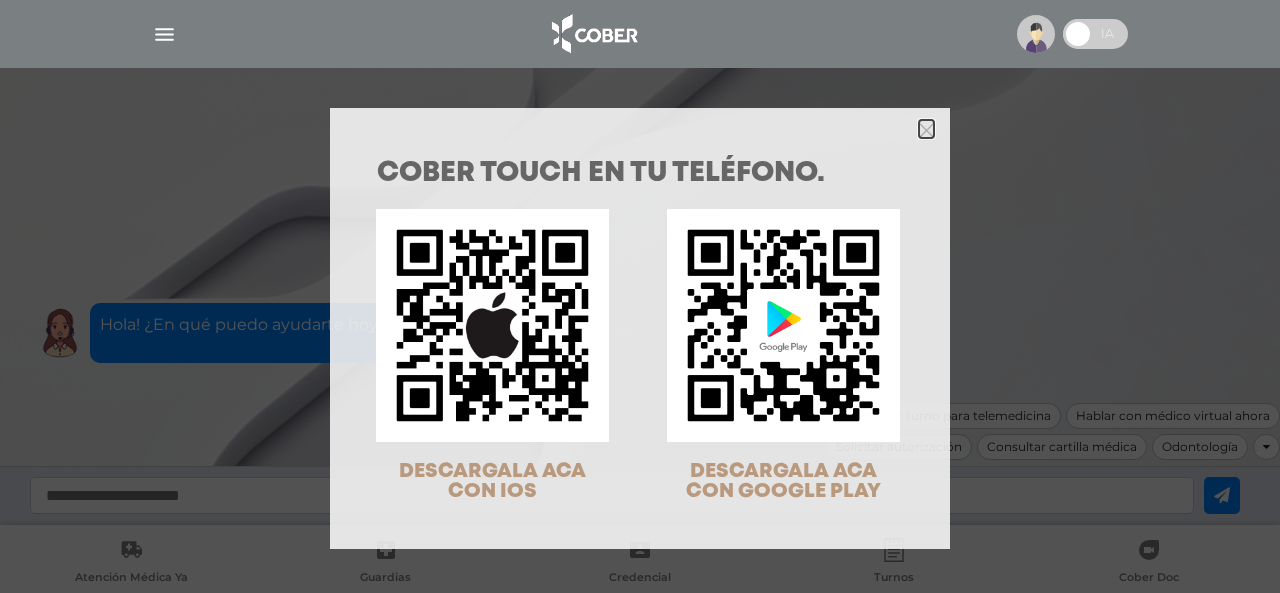 click 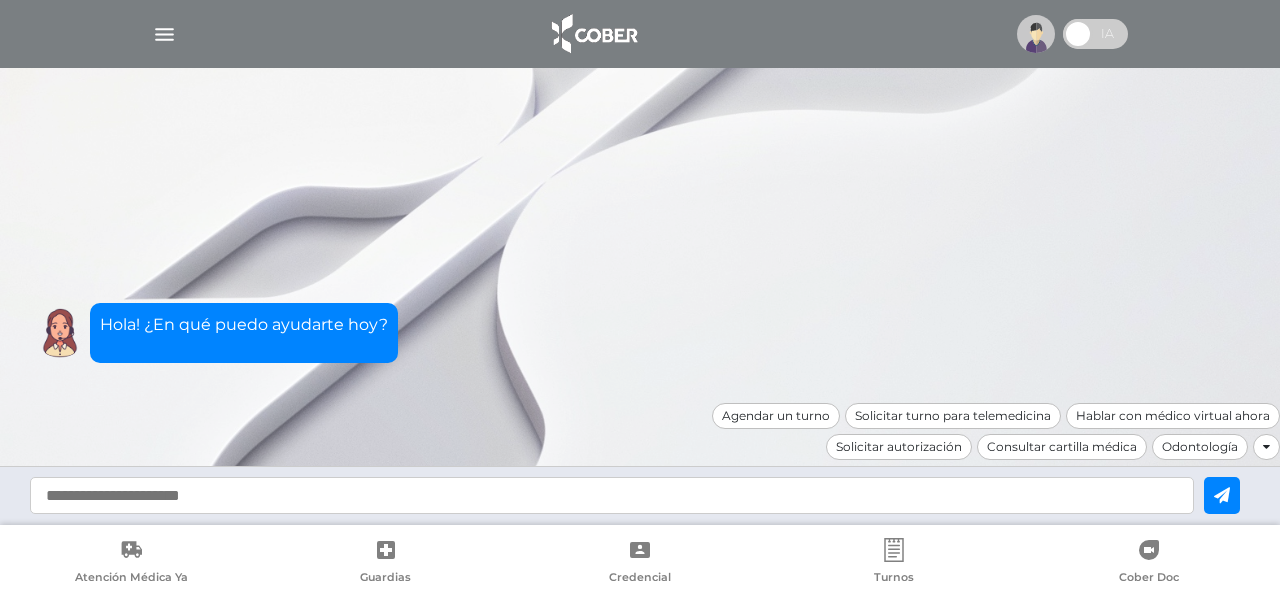 click at bounding box center [164, 34] 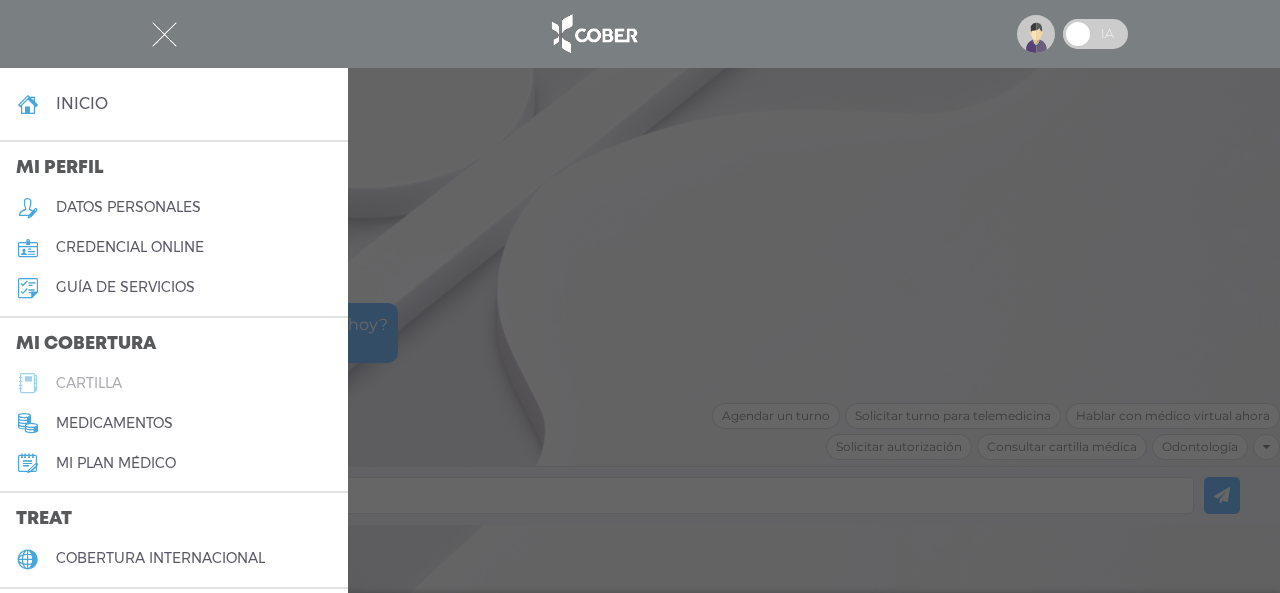 click on "cartilla" at bounding box center [89, 383] 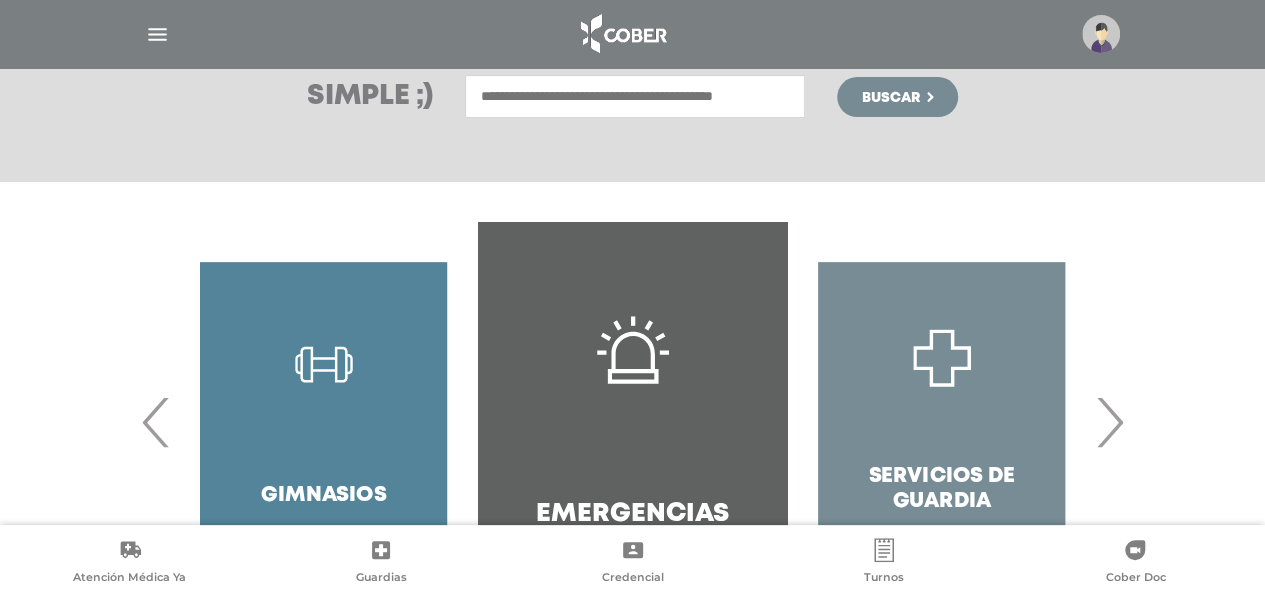 scroll, scrollTop: 300, scrollLeft: 0, axis: vertical 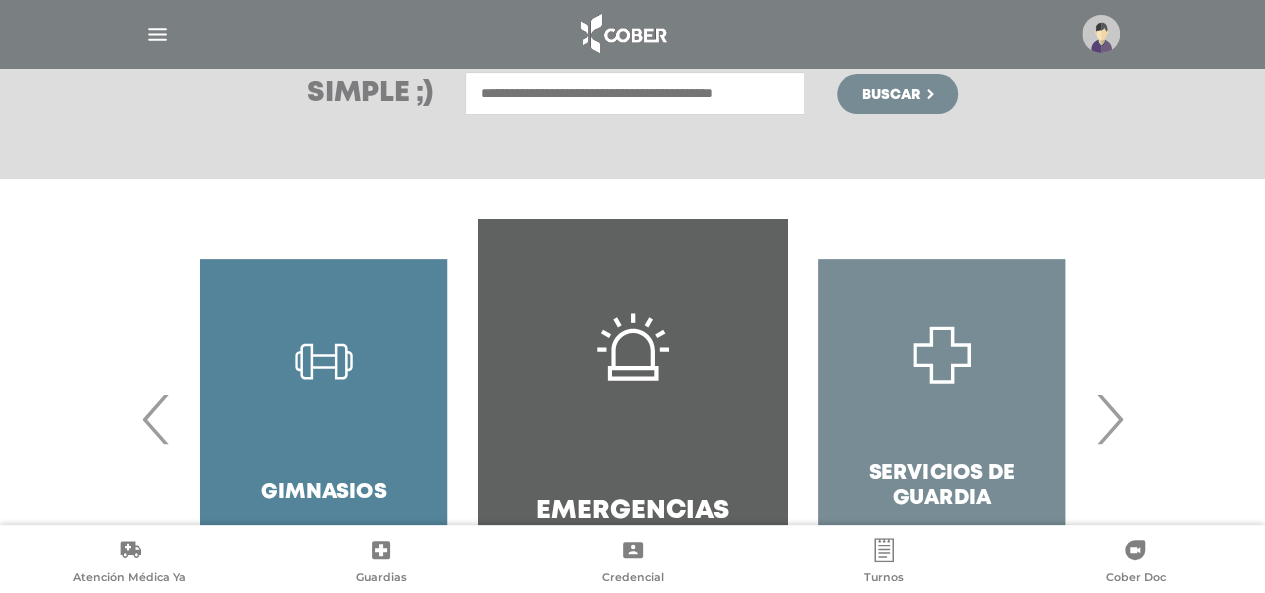 click on "›" at bounding box center [1109, 419] 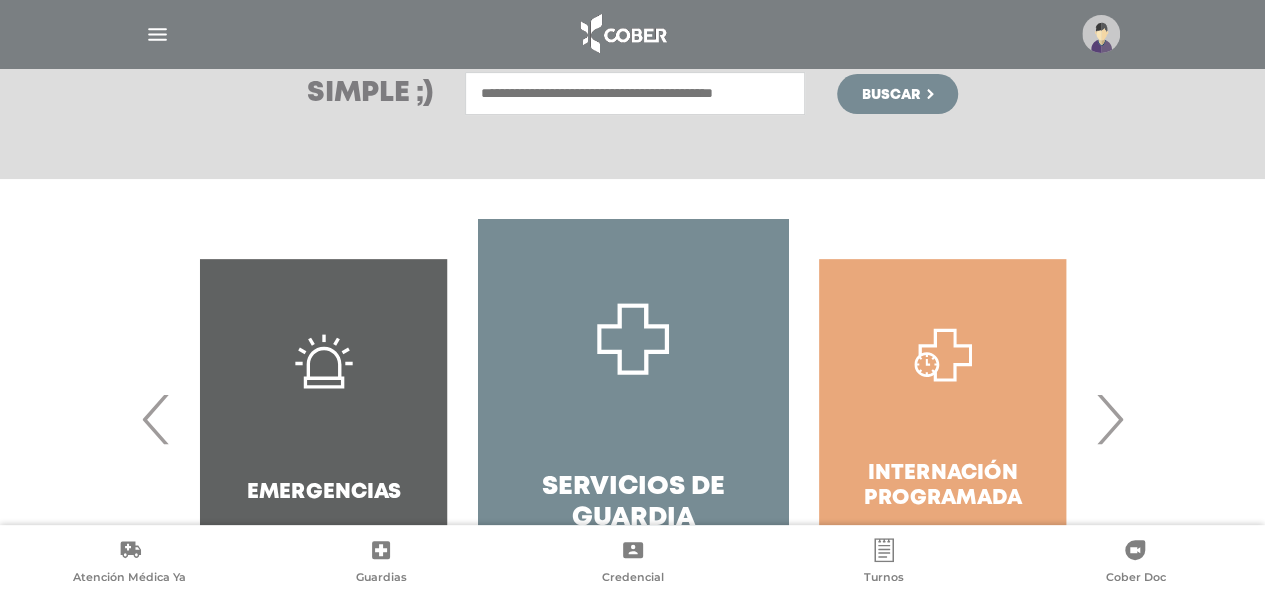 click on "›" at bounding box center [1109, 419] 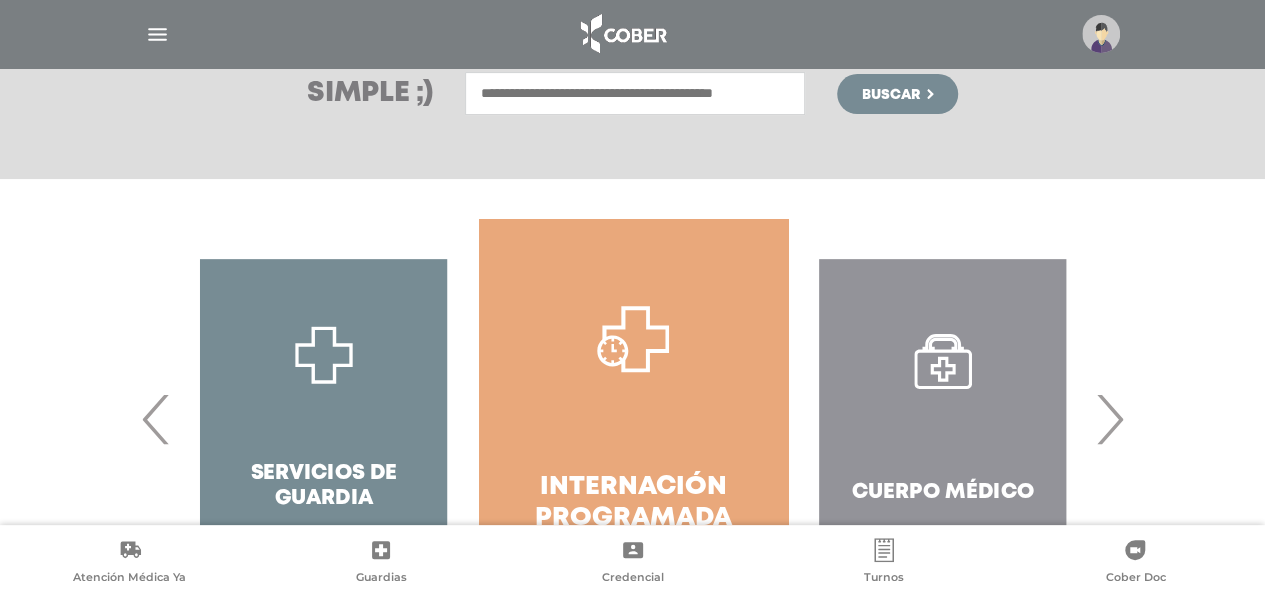 click on "Cuerpo Médico" at bounding box center [942, 419] 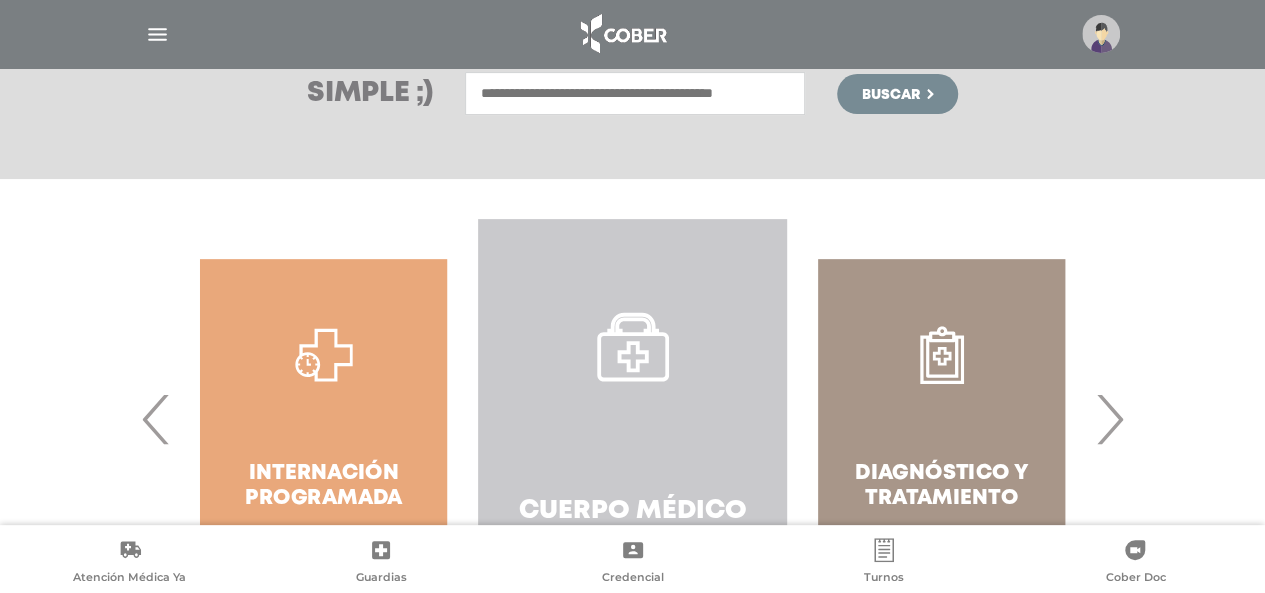 click on "Cuerpo Médico" at bounding box center (632, 419) 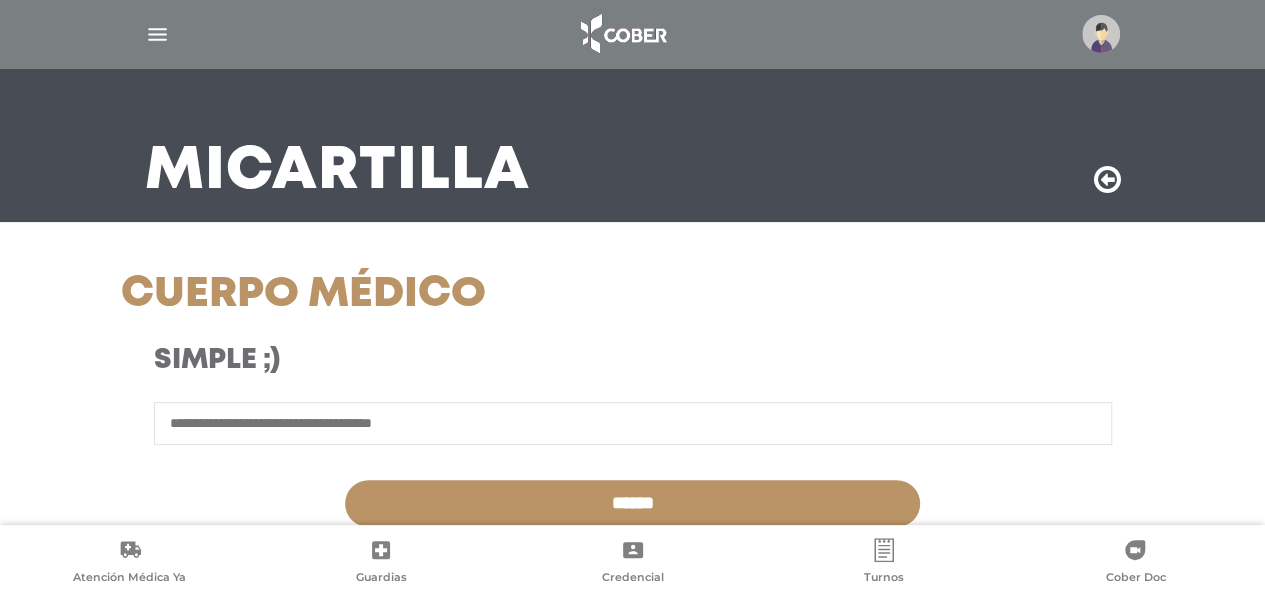 scroll, scrollTop: 200, scrollLeft: 0, axis: vertical 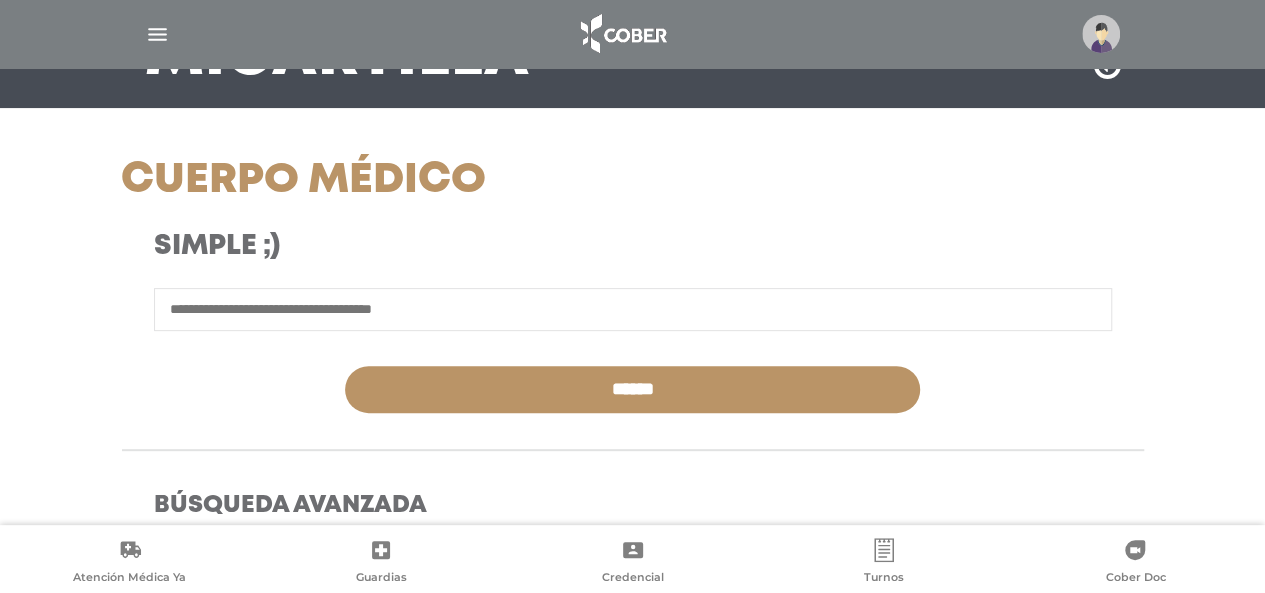 click at bounding box center (633, 309) 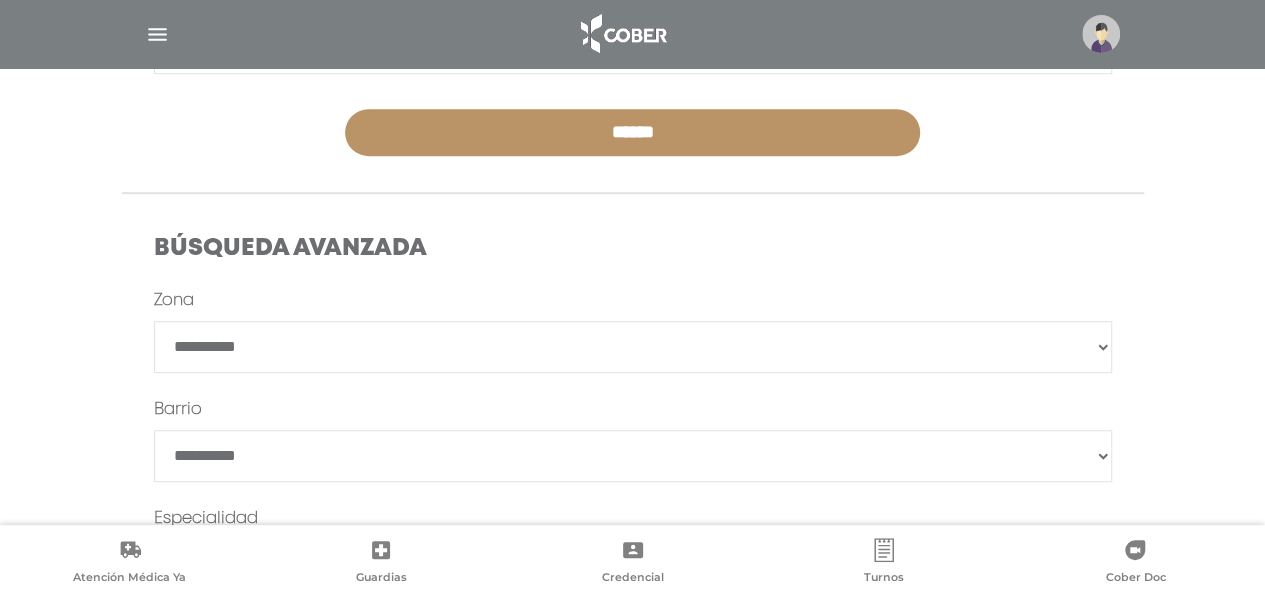 scroll, scrollTop: 500, scrollLeft: 0, axis: vertical 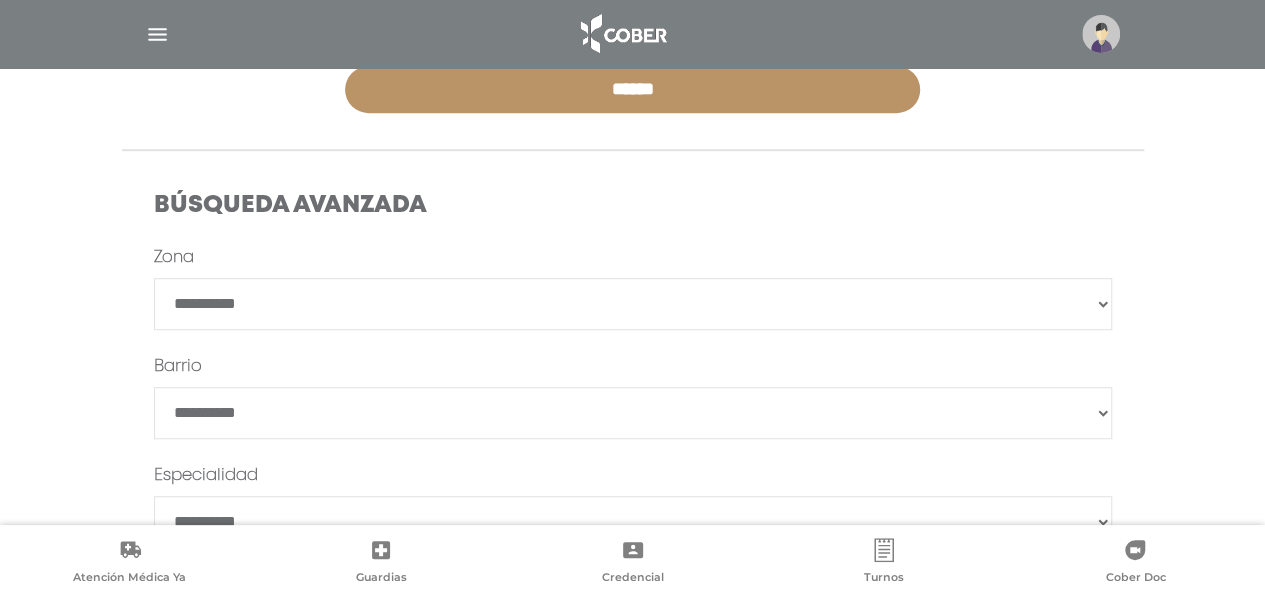 type on "*******" 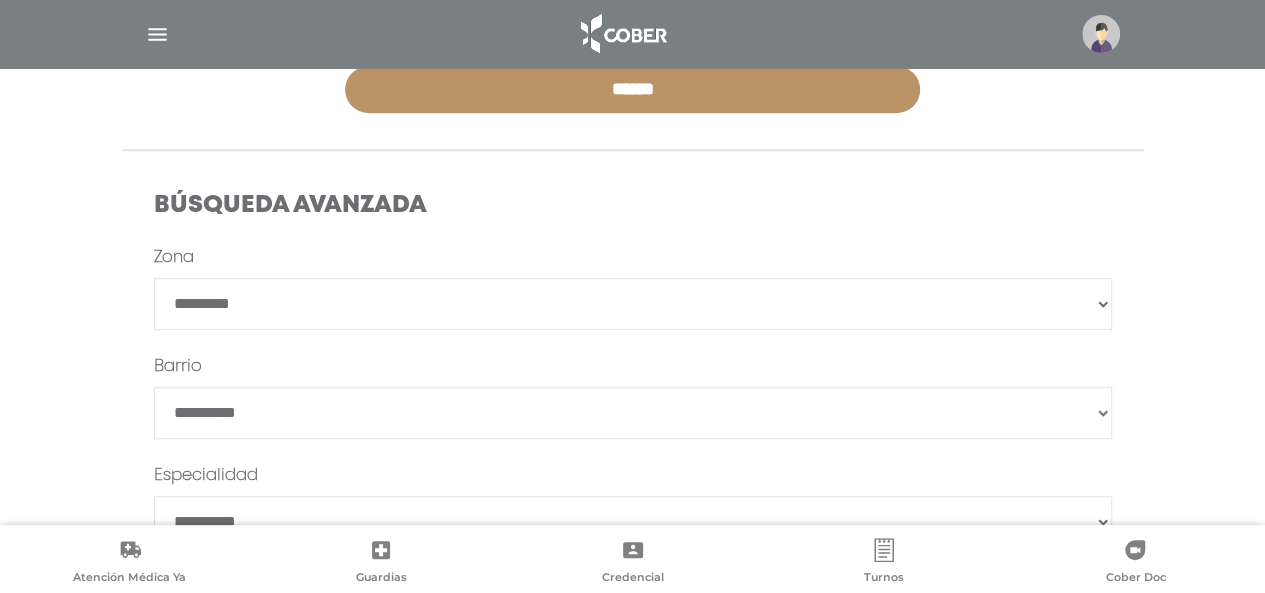 click on "**********" at bounding box center [633, 304] 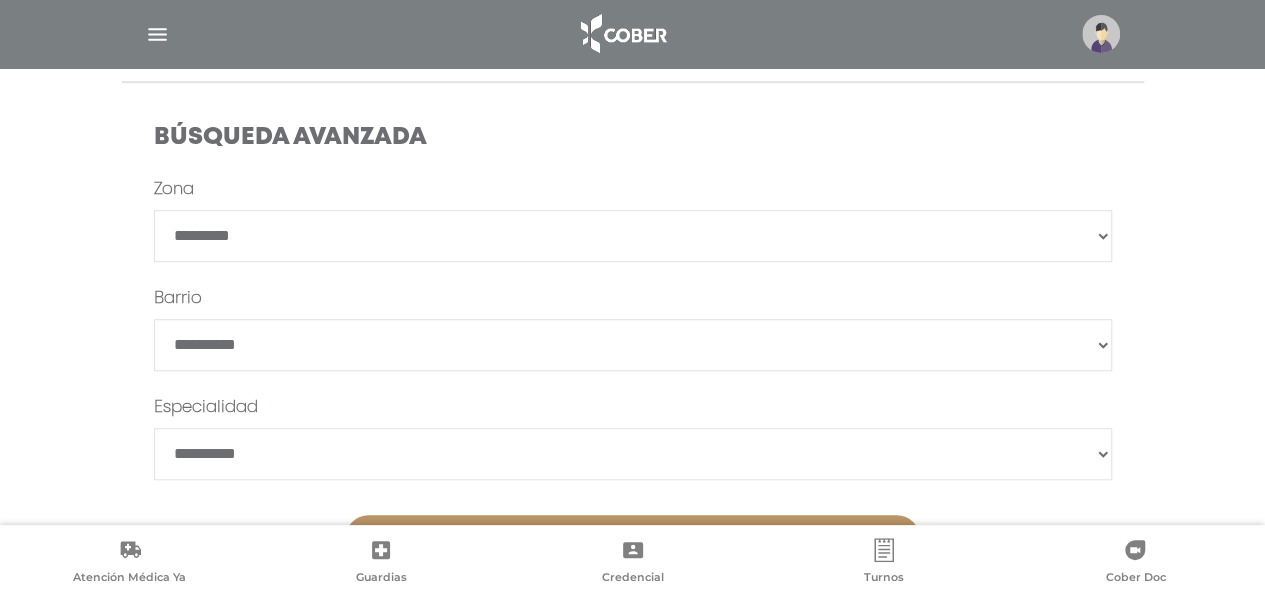 scroll, scrollTop: 600, scrollLeft: 0, axis: vertical 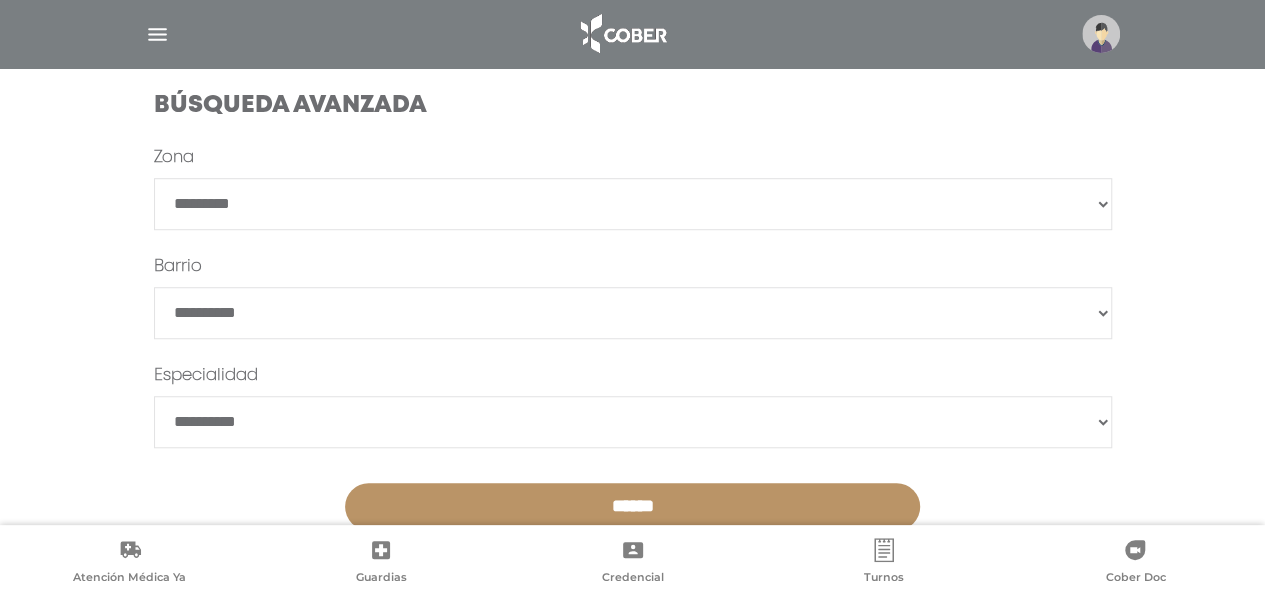 click on "**********" at bounding box center (633, 422) 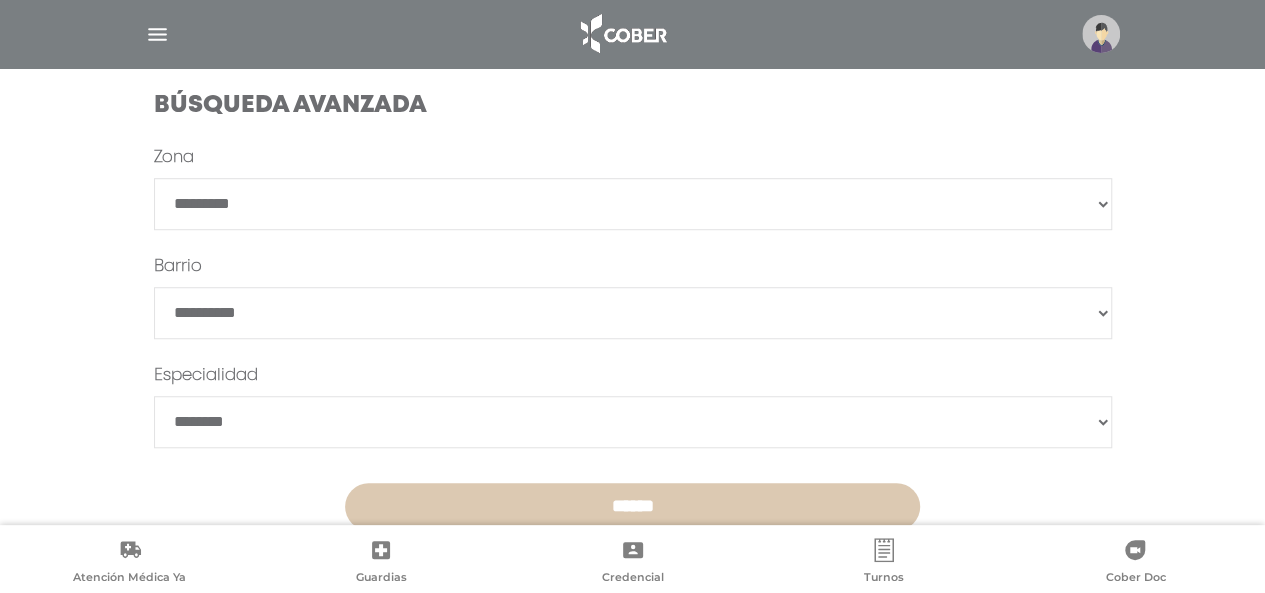 click on "******" at bounding box center (632, 506) 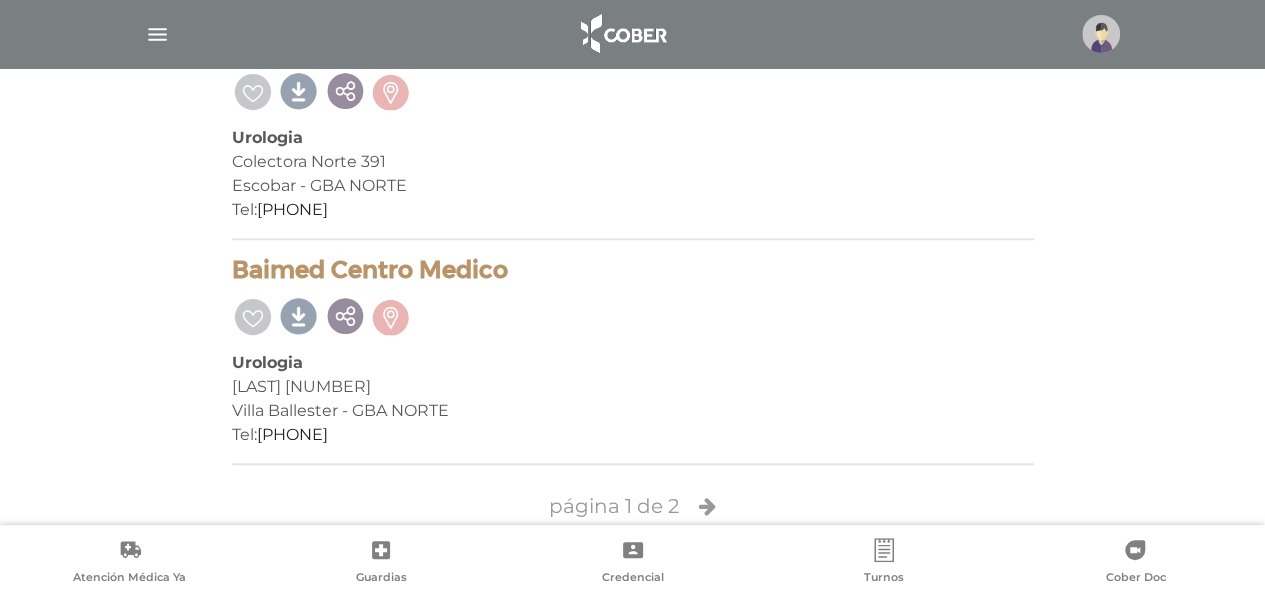 scroll, scrollTop: 4593, scrollLeft: 0, axis: vertical 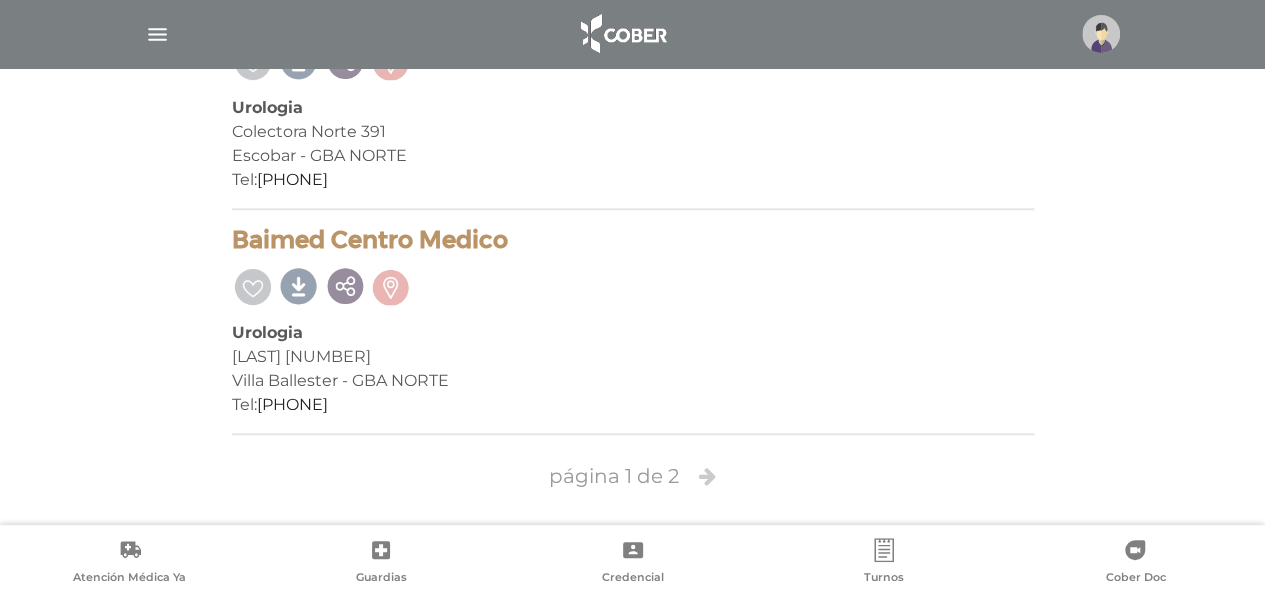 click at bounding box center [707, 476] 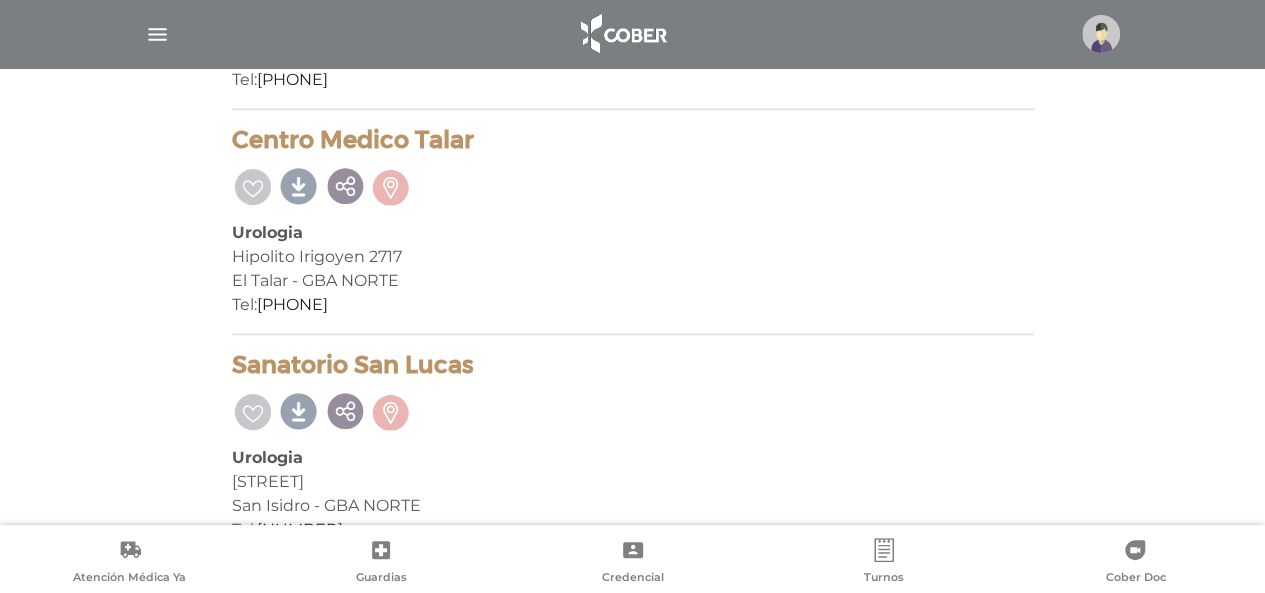 scroll, scrollTop: 1172, scrollLeft: 0, axis: vertical 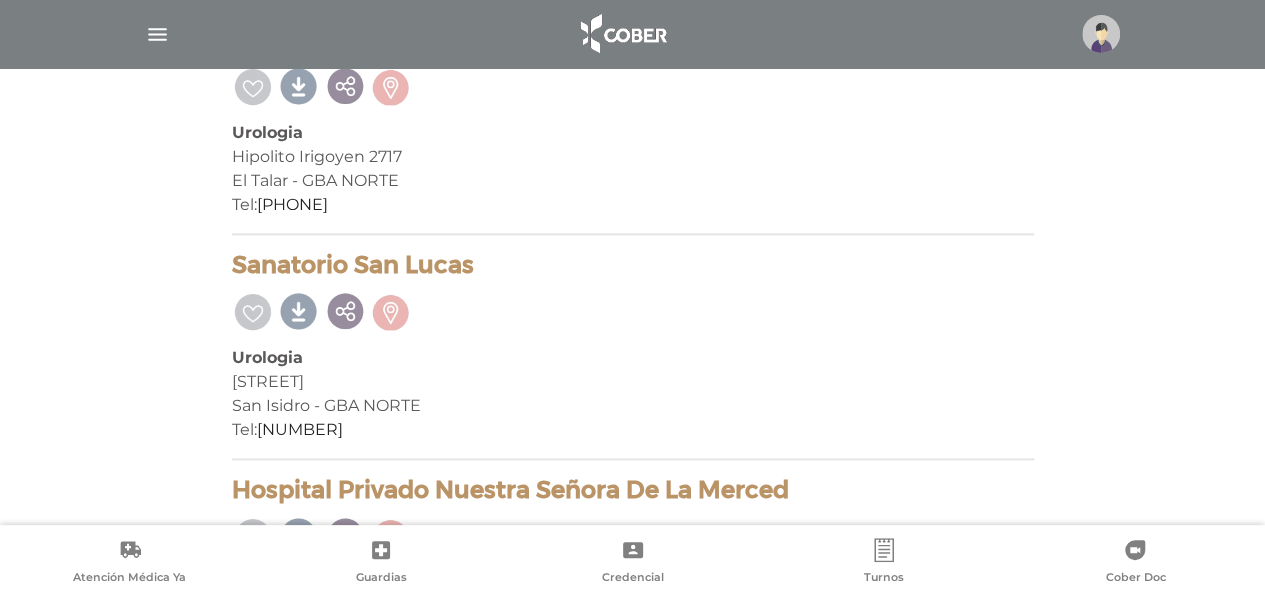 drag, startPoint x: 312, startPoint y: 431, endPoint x: 750, endPoint y: 365, distance: 442.9447 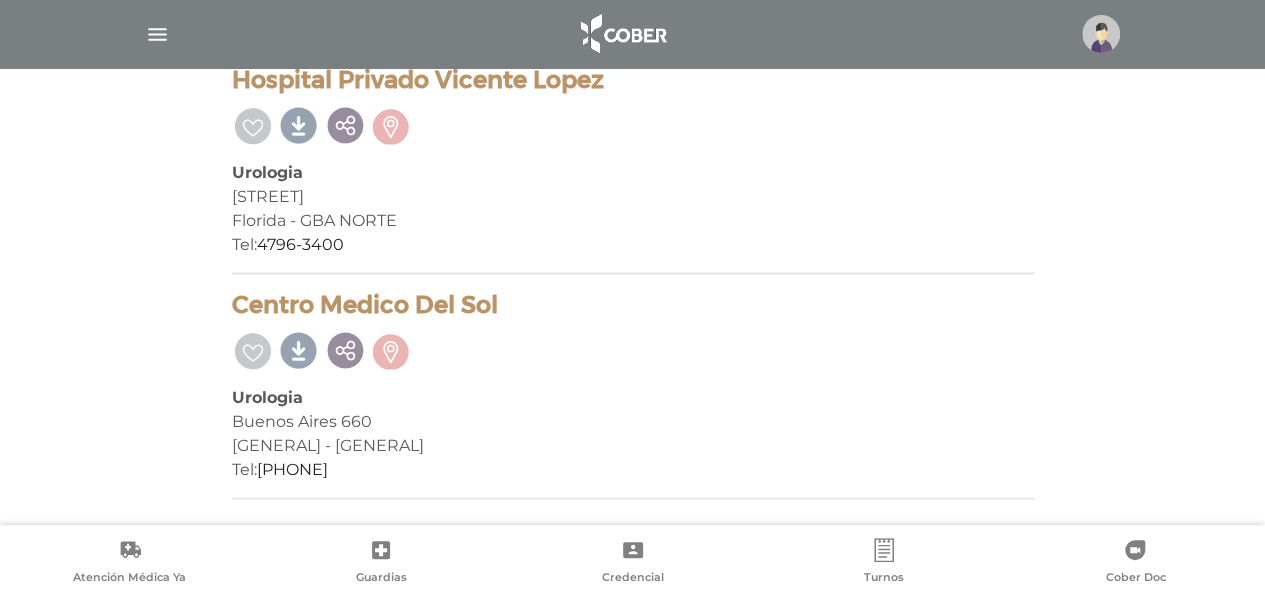 scroll, scrollTop: 1872, scrollLeft: 0, axis: vertical 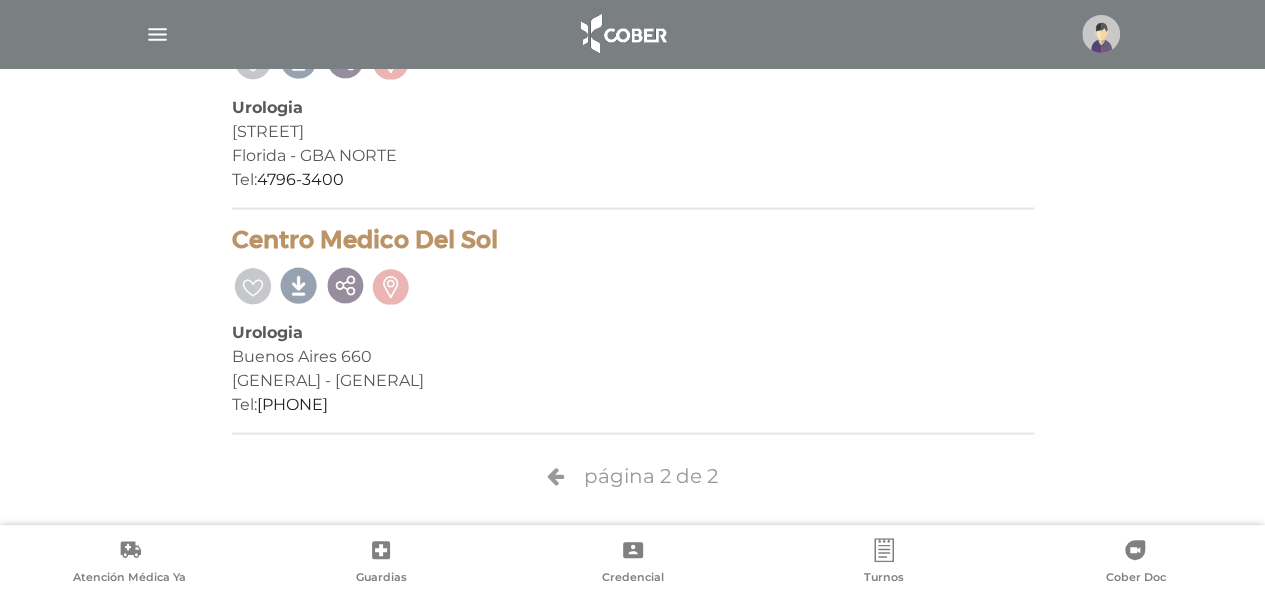 click at bounding box center [555, 475] 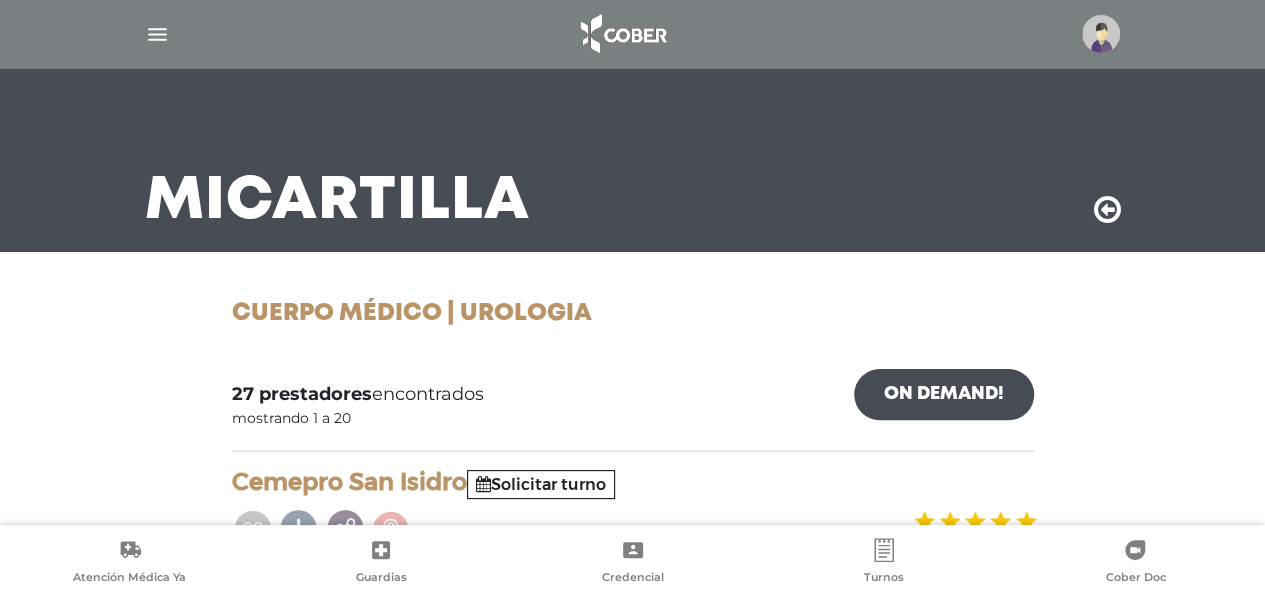scroll, scrollTop: 0, scrollLeft: 0, axis: both 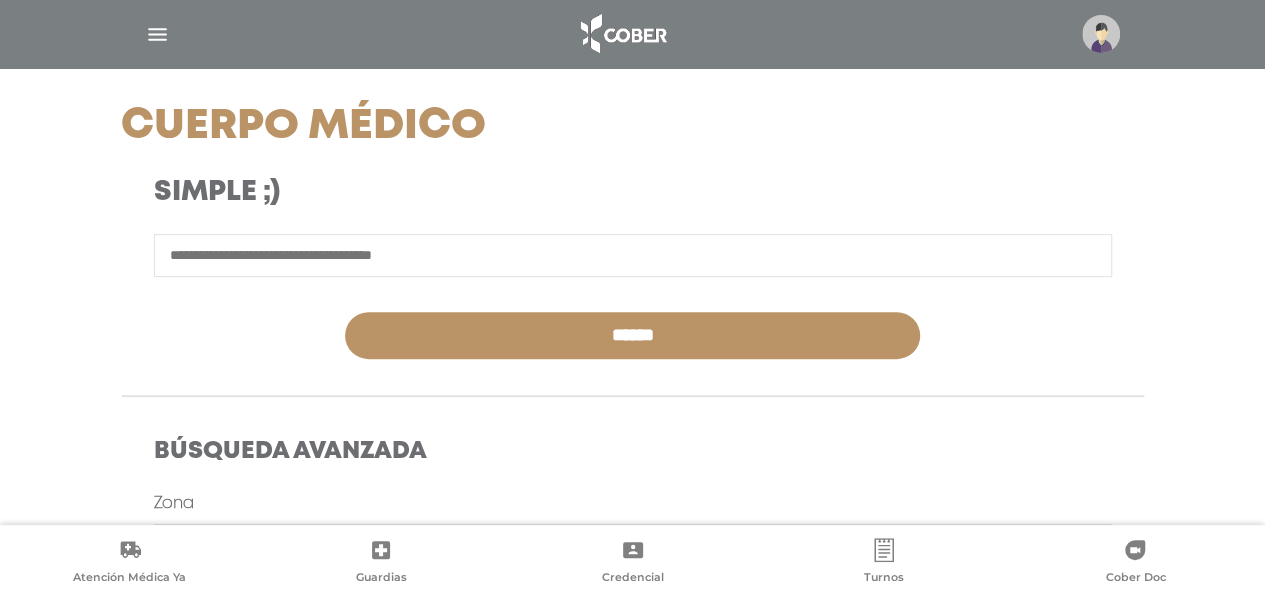 click at bounding box center [633, 255] 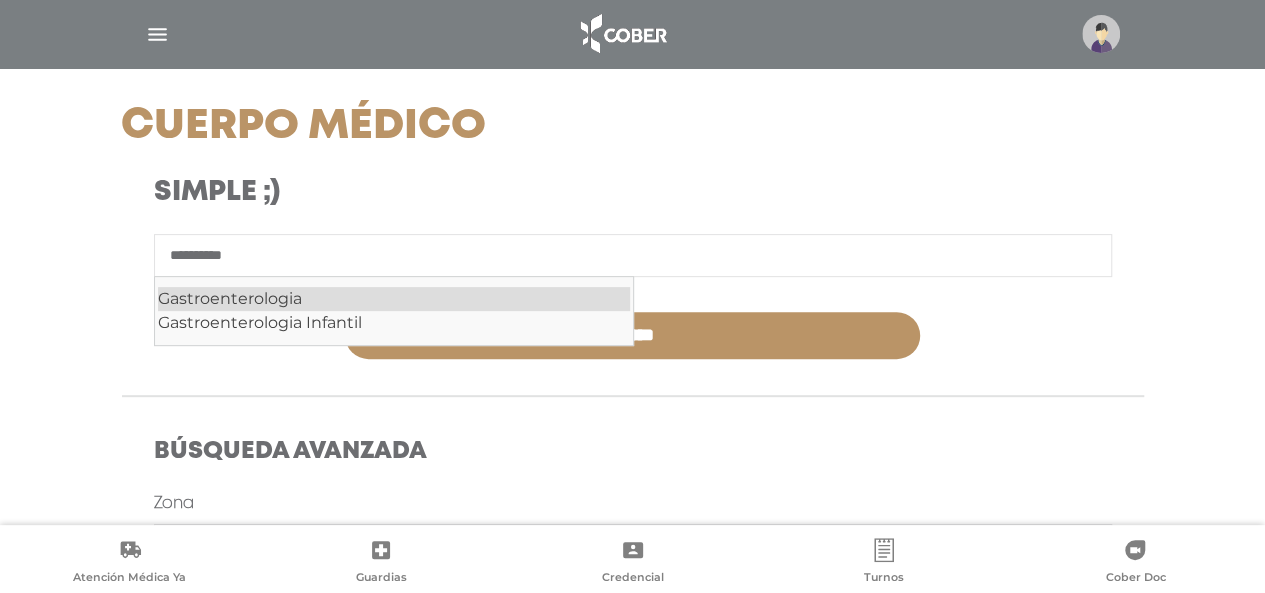 click on "Gastroenterologia" at bounding box center [394, 299] 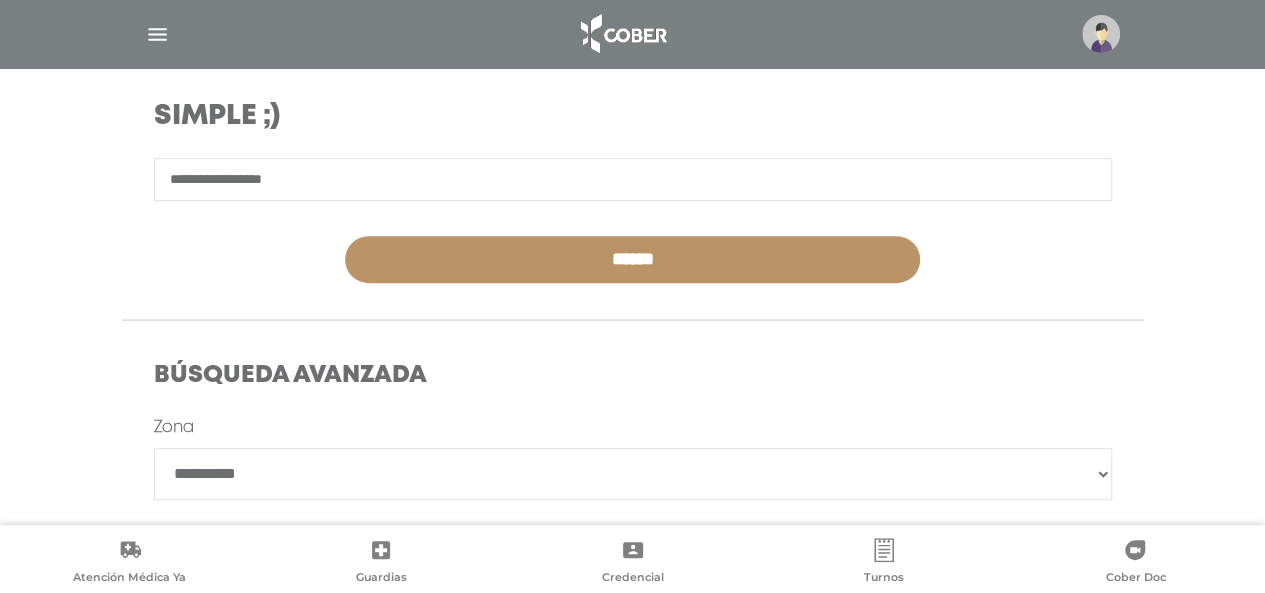 scroll, scrollTop: 554, scrollLeft: 0, axis: vertical 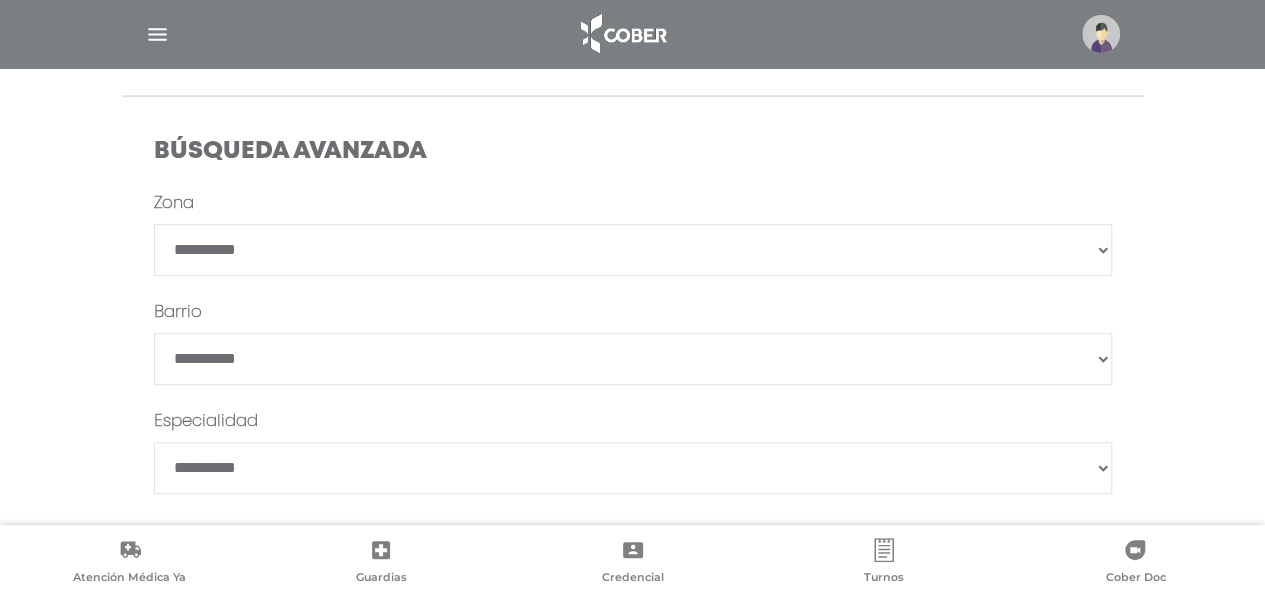 type on "**********" 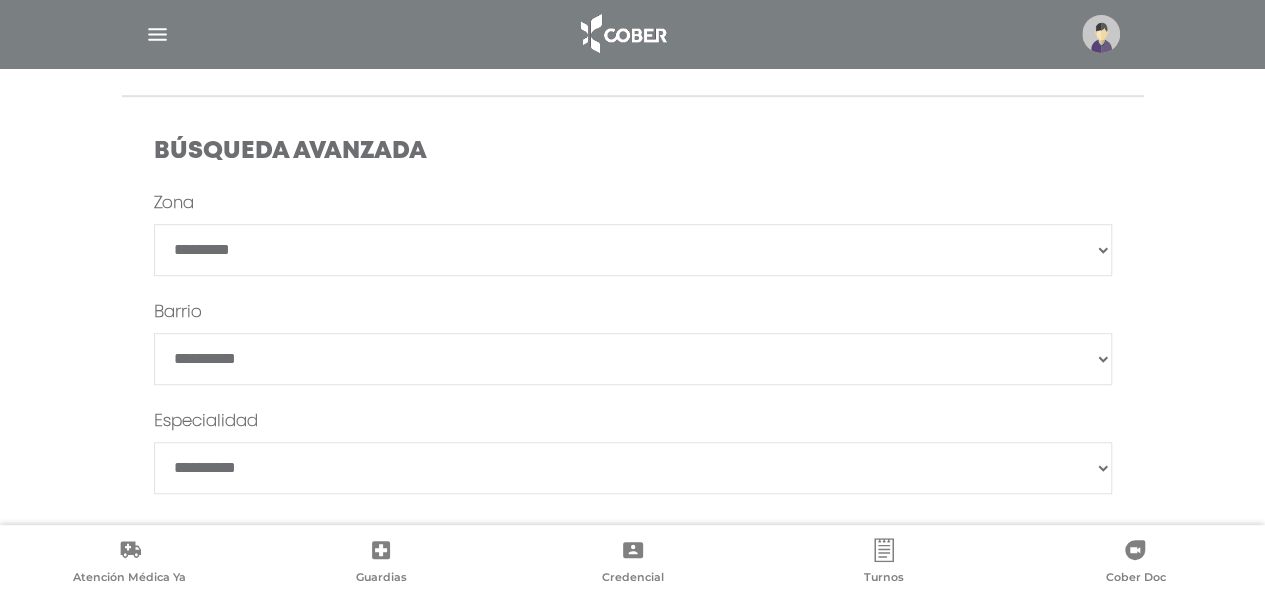 click on "**********" at bounding box center (633, 250) 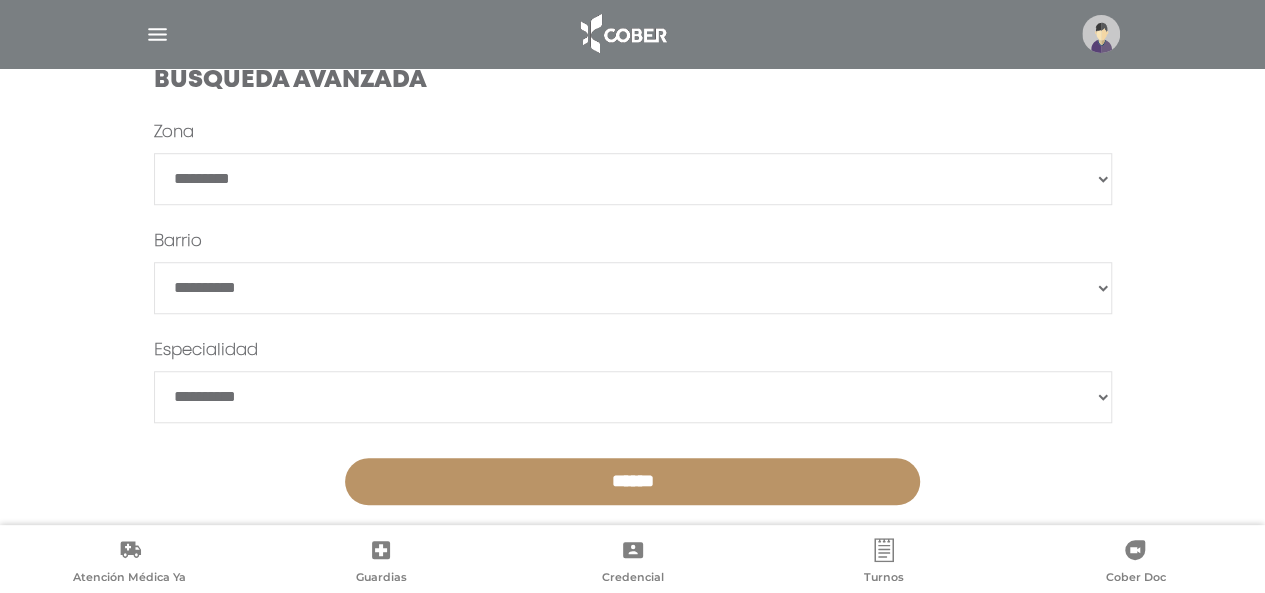 scroll, scrollTop: 654, scrollLeft: 0, axis: vertical 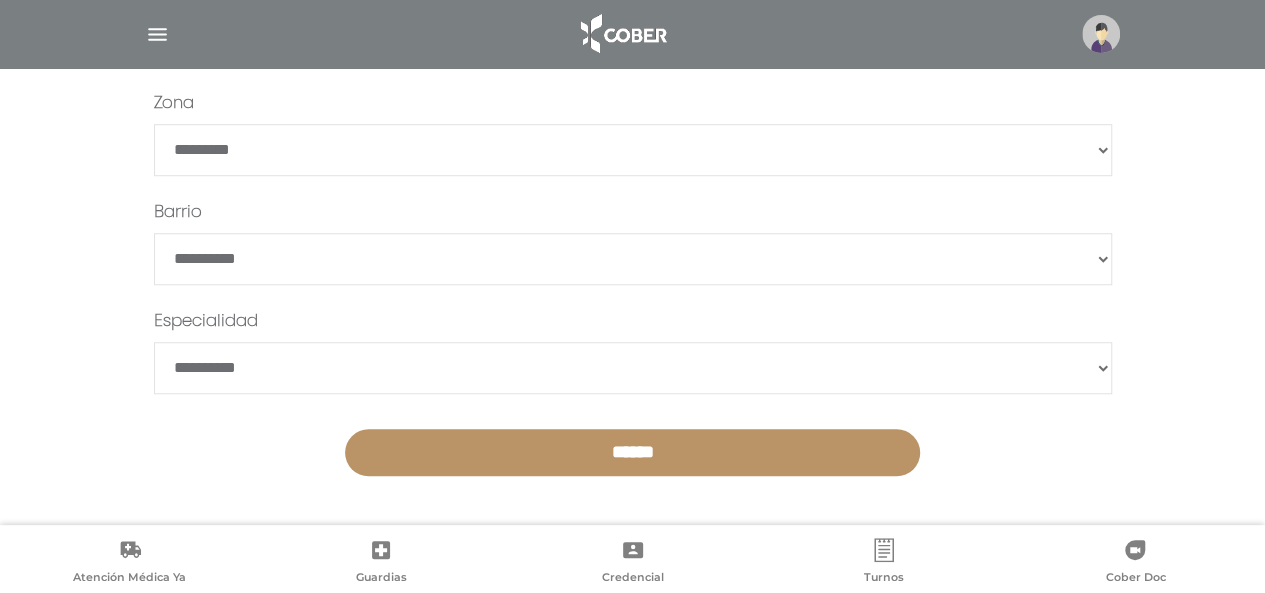 click on "**********" at bounding box center [633, 368] 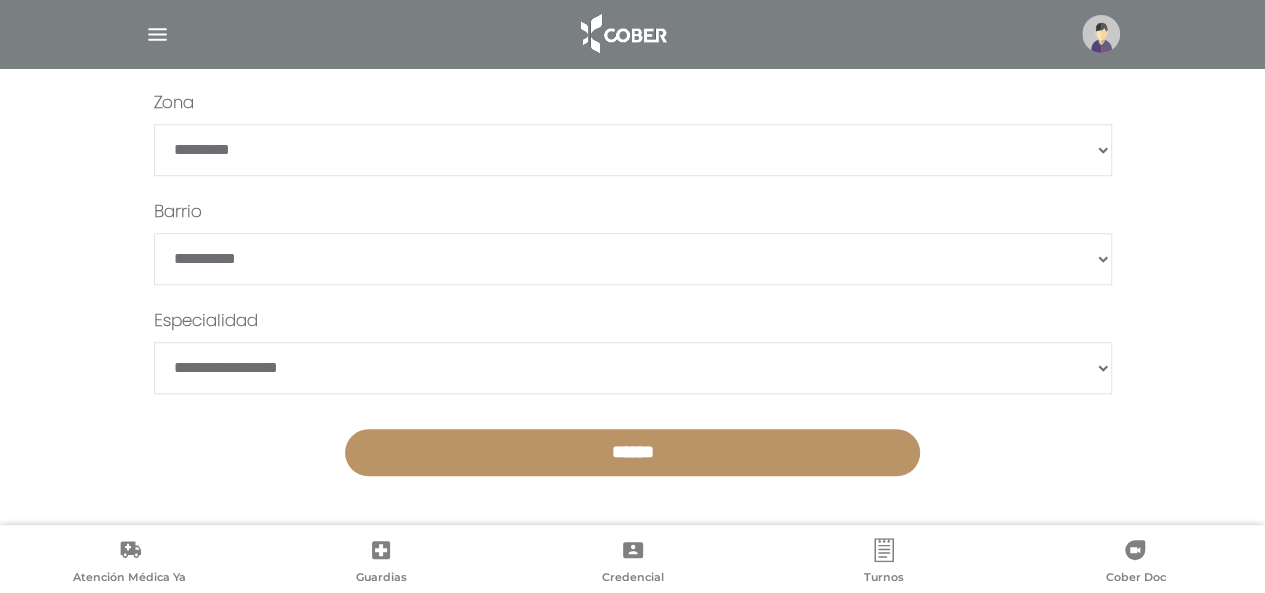 click on "******" at bounding box center [632, 452] 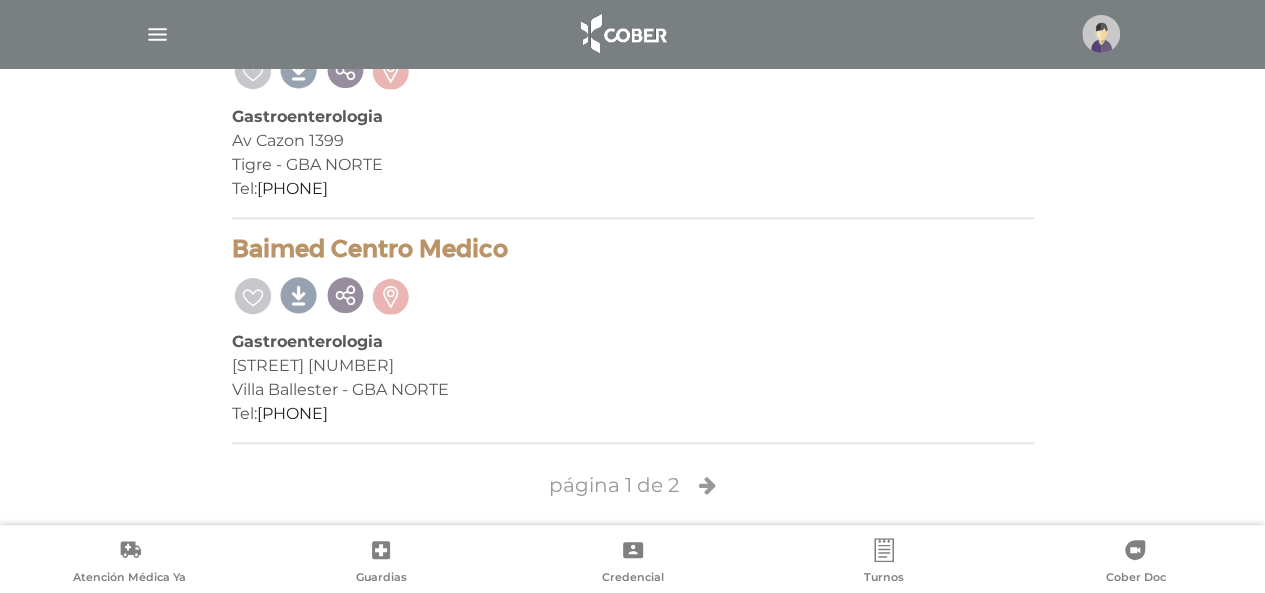 scroll, scrollTop: 4842, scrollLeft: 0, axis: vertical 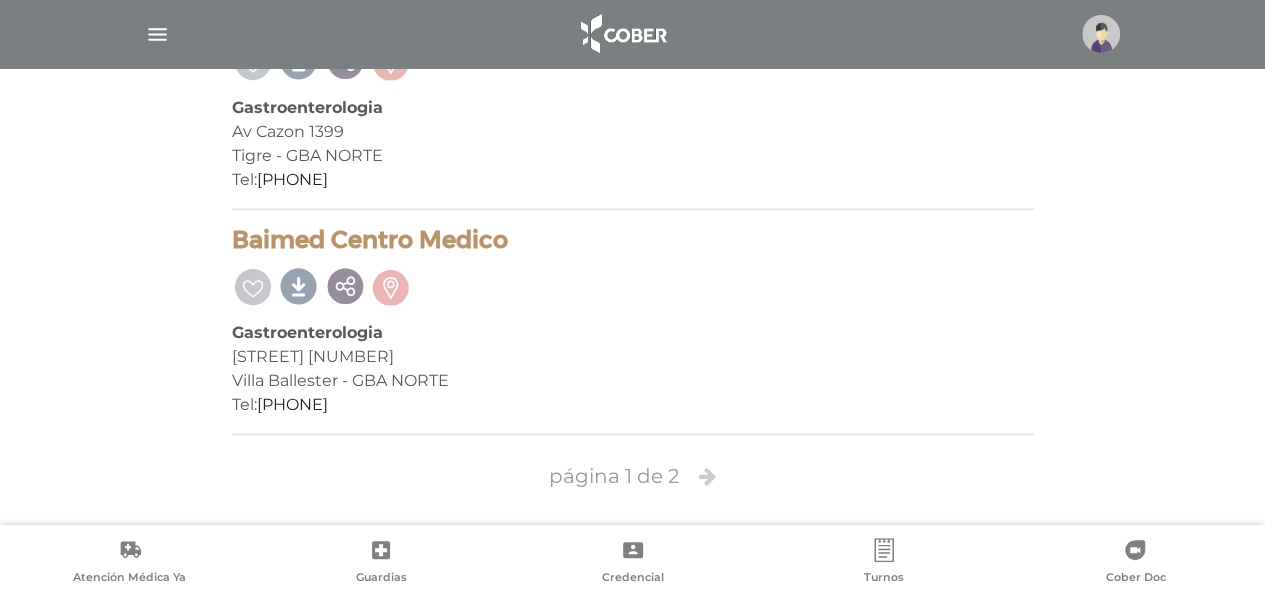 click at bounding box center [707, 476] 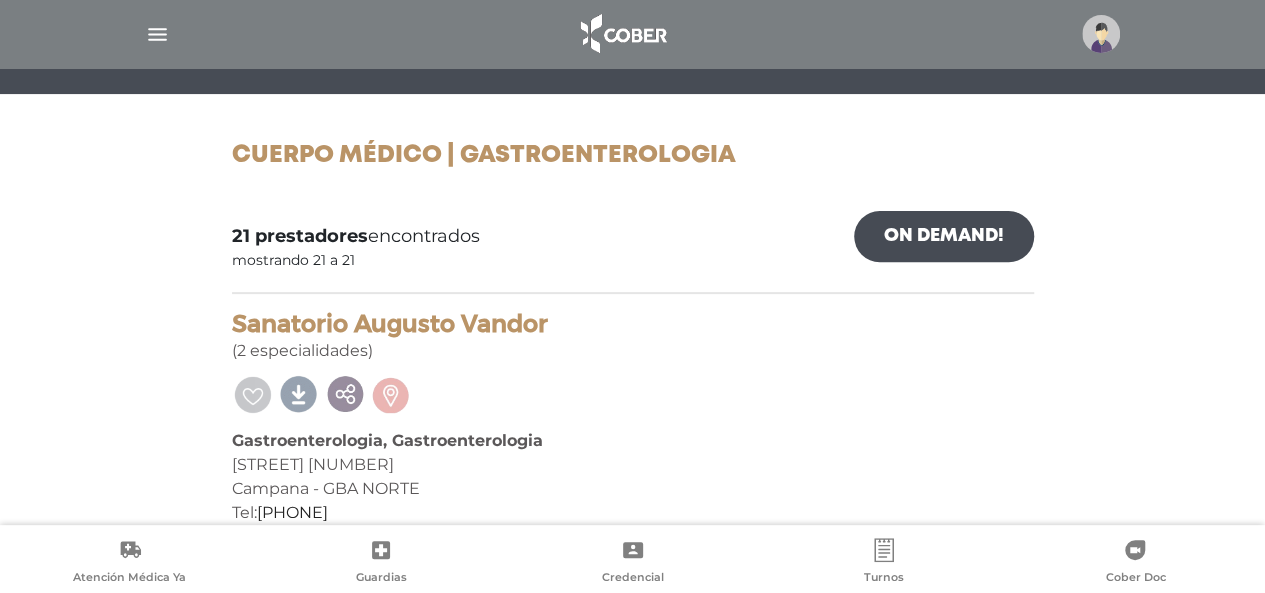 scroll, scrollTop: 322, scrollLeft: 0, axis: vertical 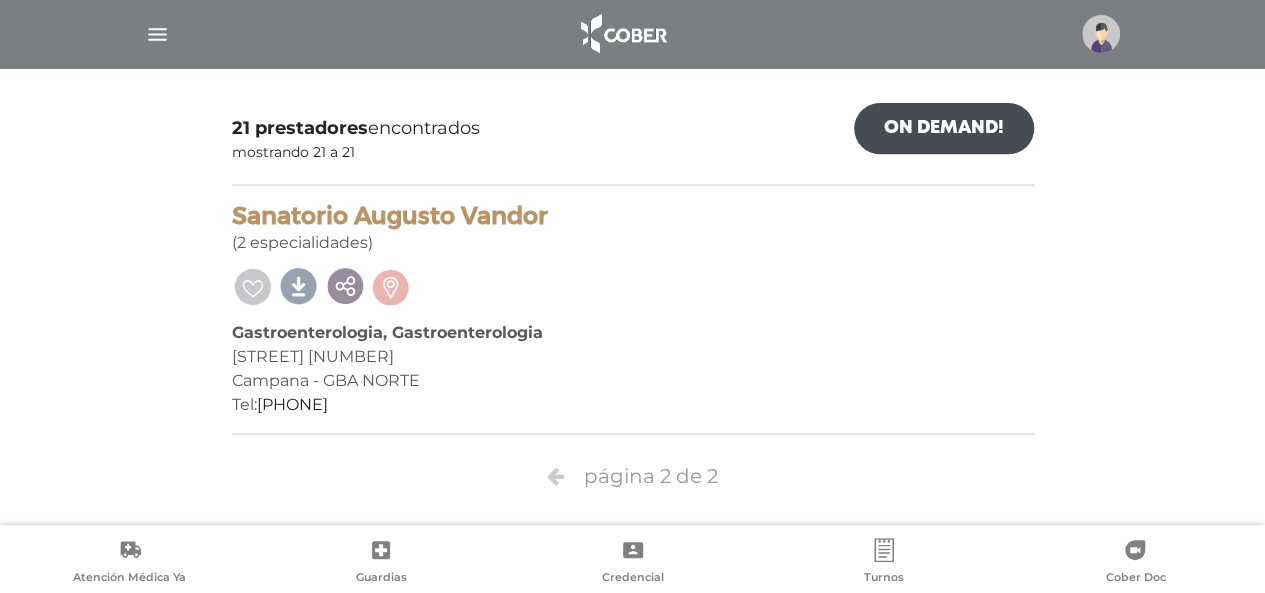 click at bounding box center (555, 476) 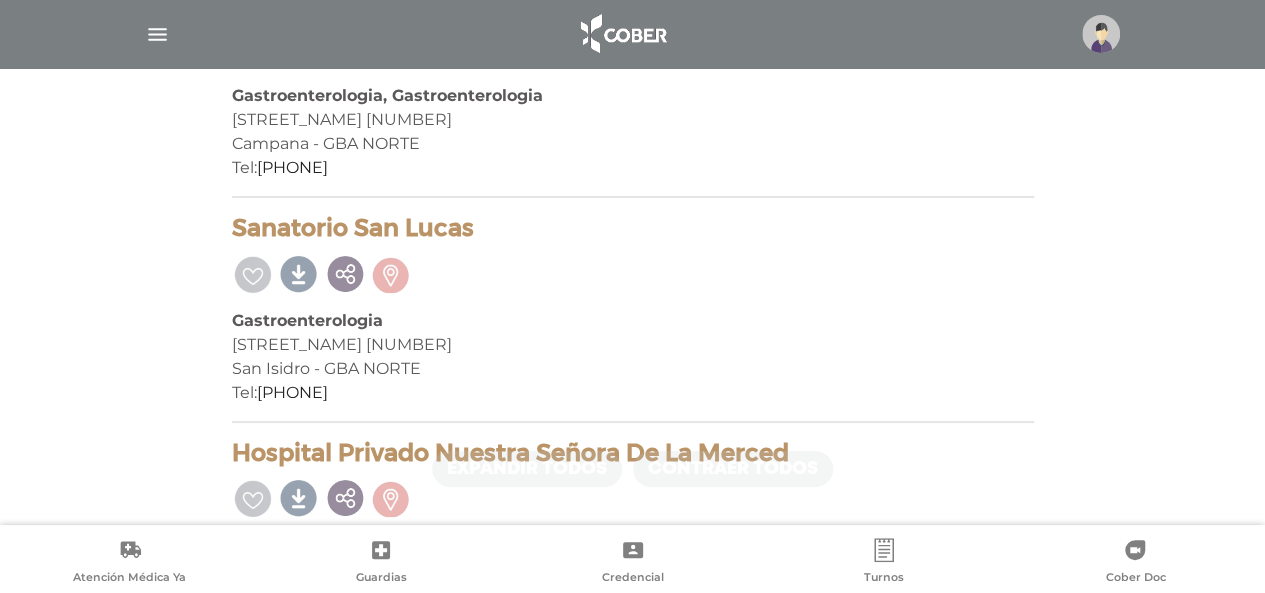 scroll, scrollTop: 3700, scrollLeft: 0, axis: vertical 